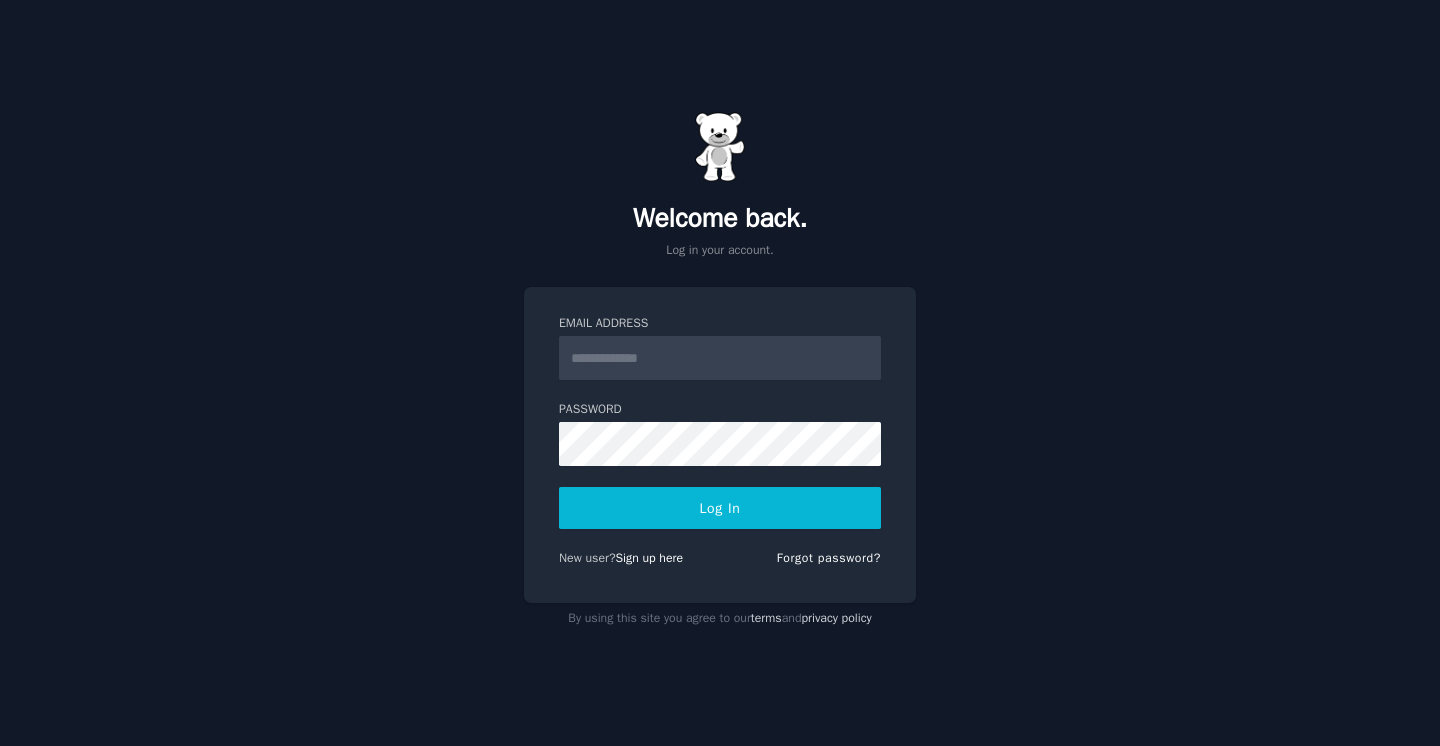 scroll, scrollTop: 0, scrollLeft: 0, axis: both 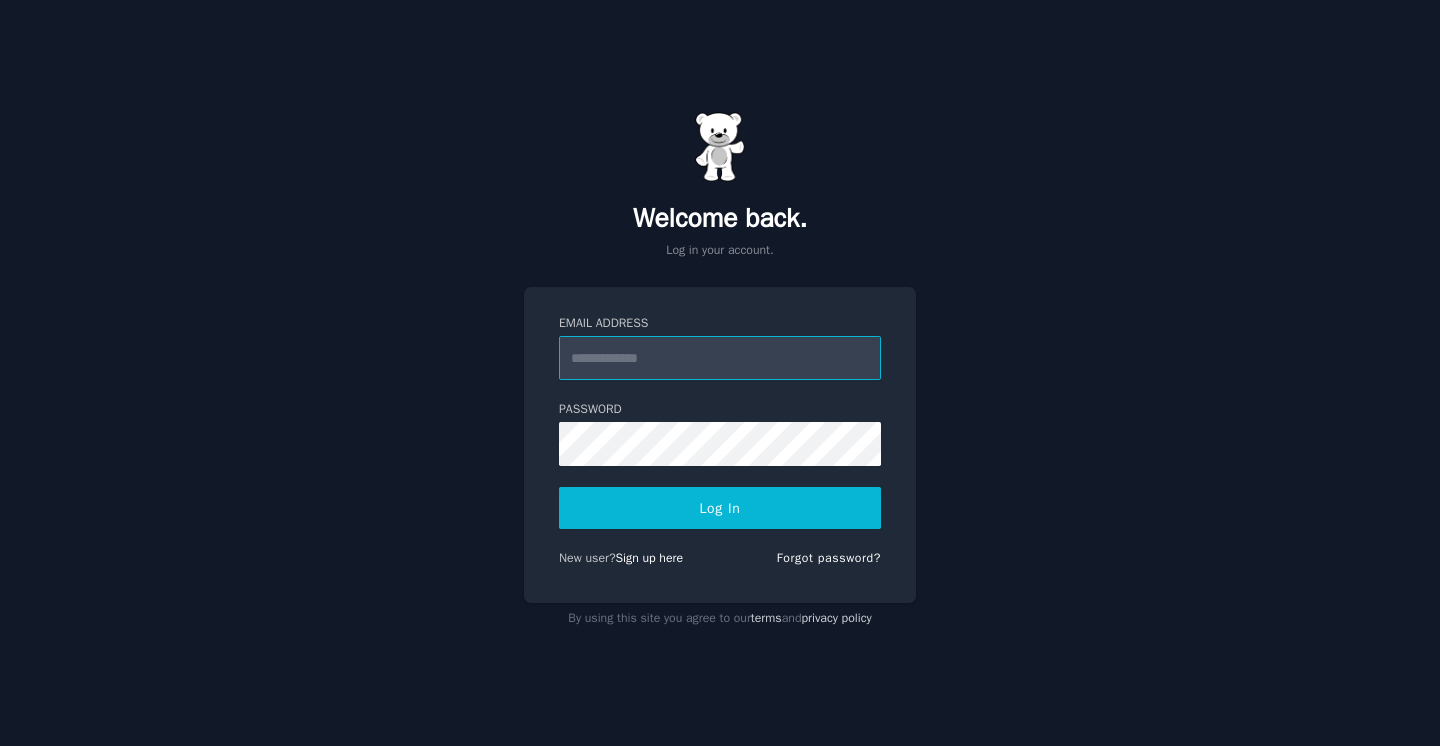 click on "Email Address" at bounding box center [720, 358] 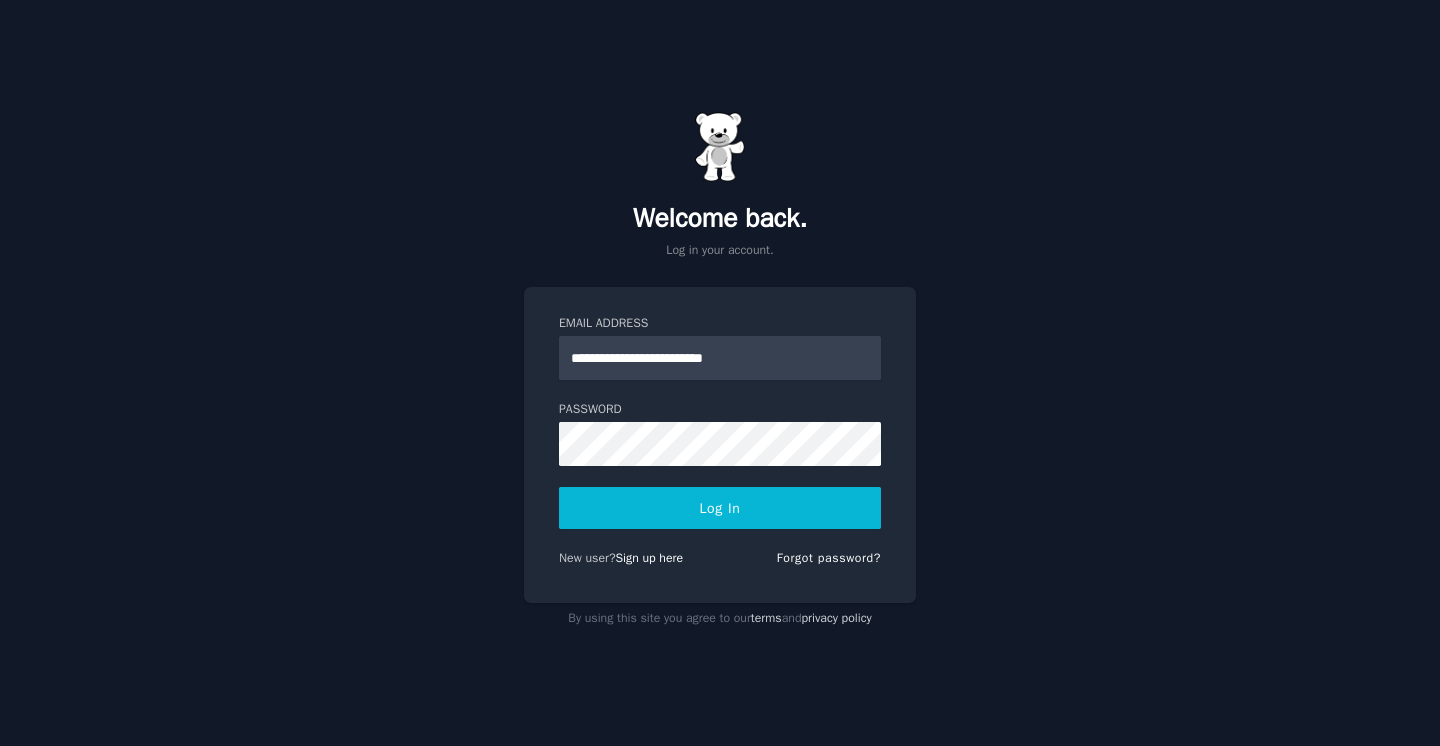 click on "Log In" at bounding box center (720, 508) 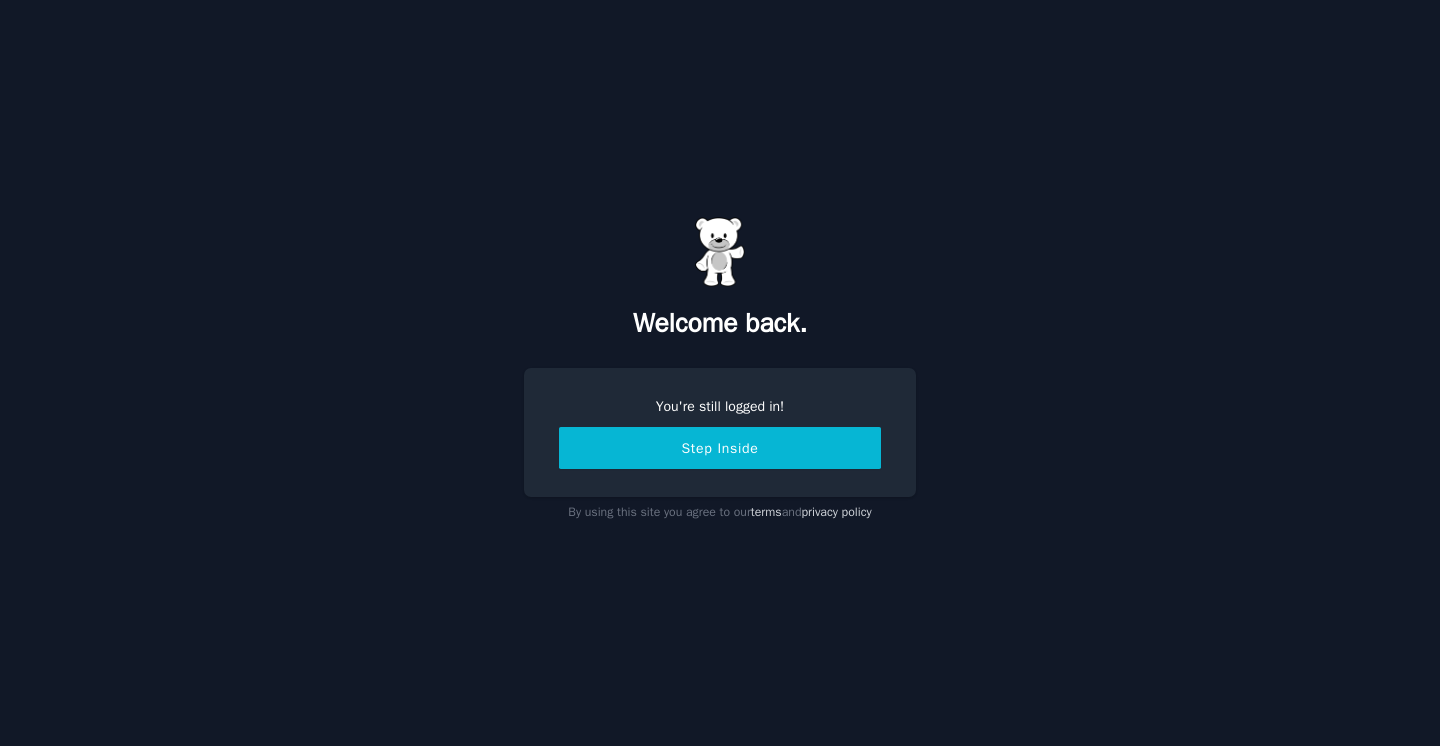 scroll, scrollTop: 0, scrollLeft: 0, axis: both 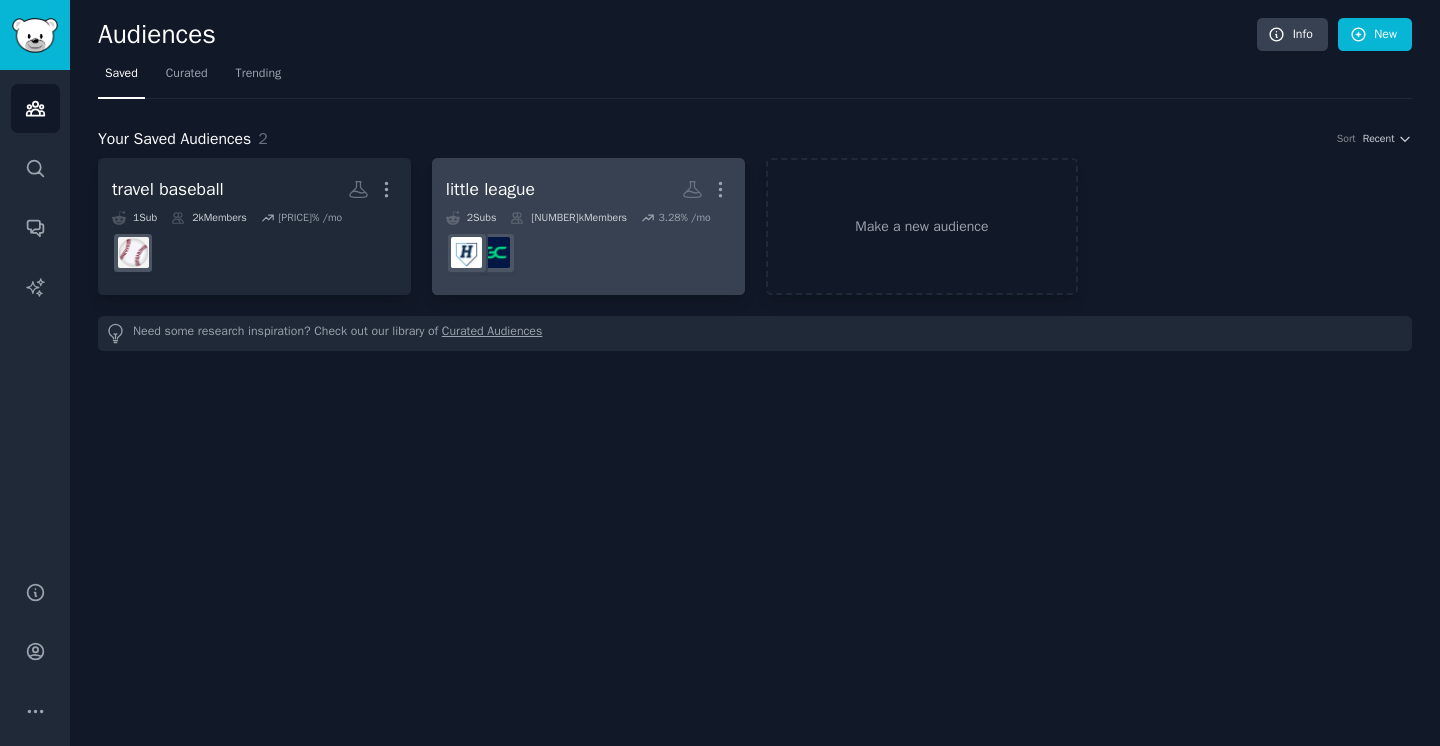 click at bounding box center [588, 253] 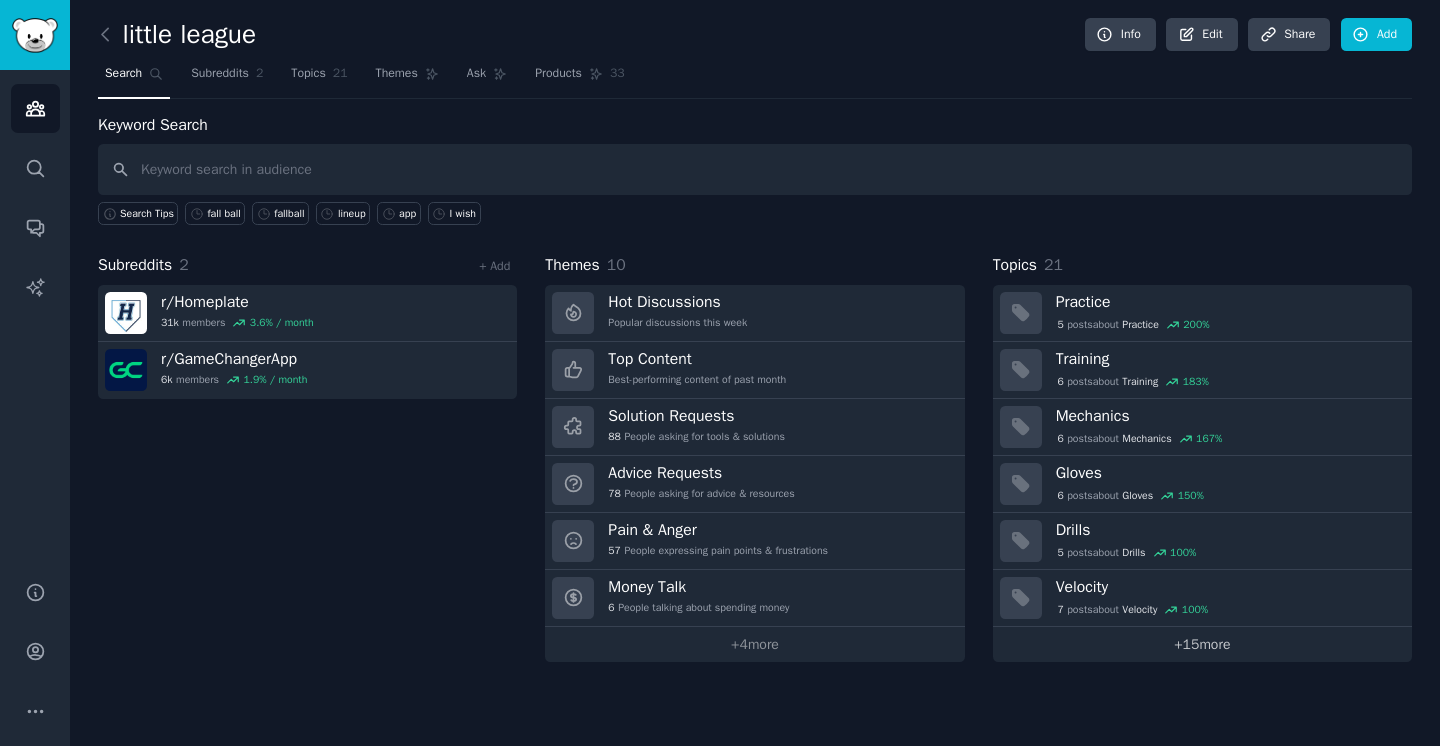 click on "+  15  more" at bounding box center (1202, 644) 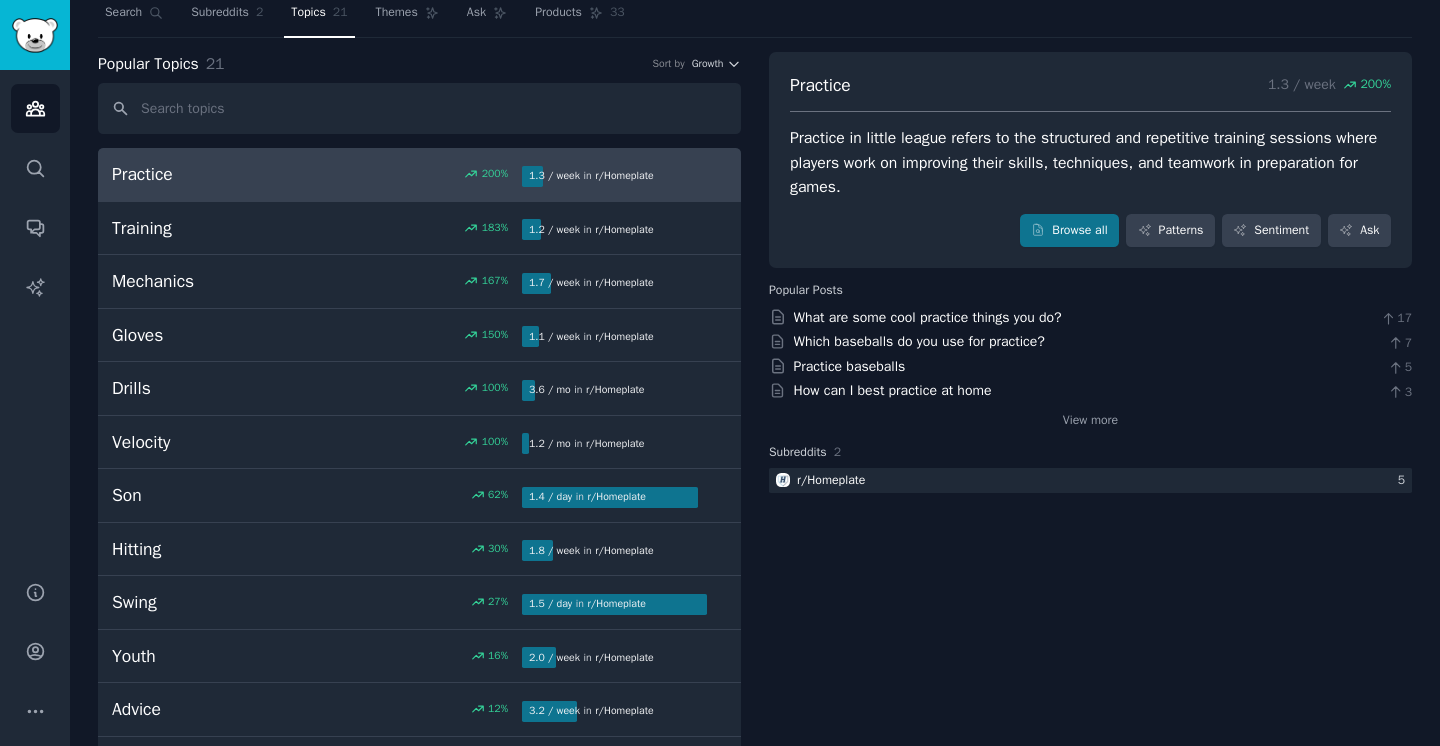 scroll, scrollTop: 0, scrollLeft: 0, axis: both 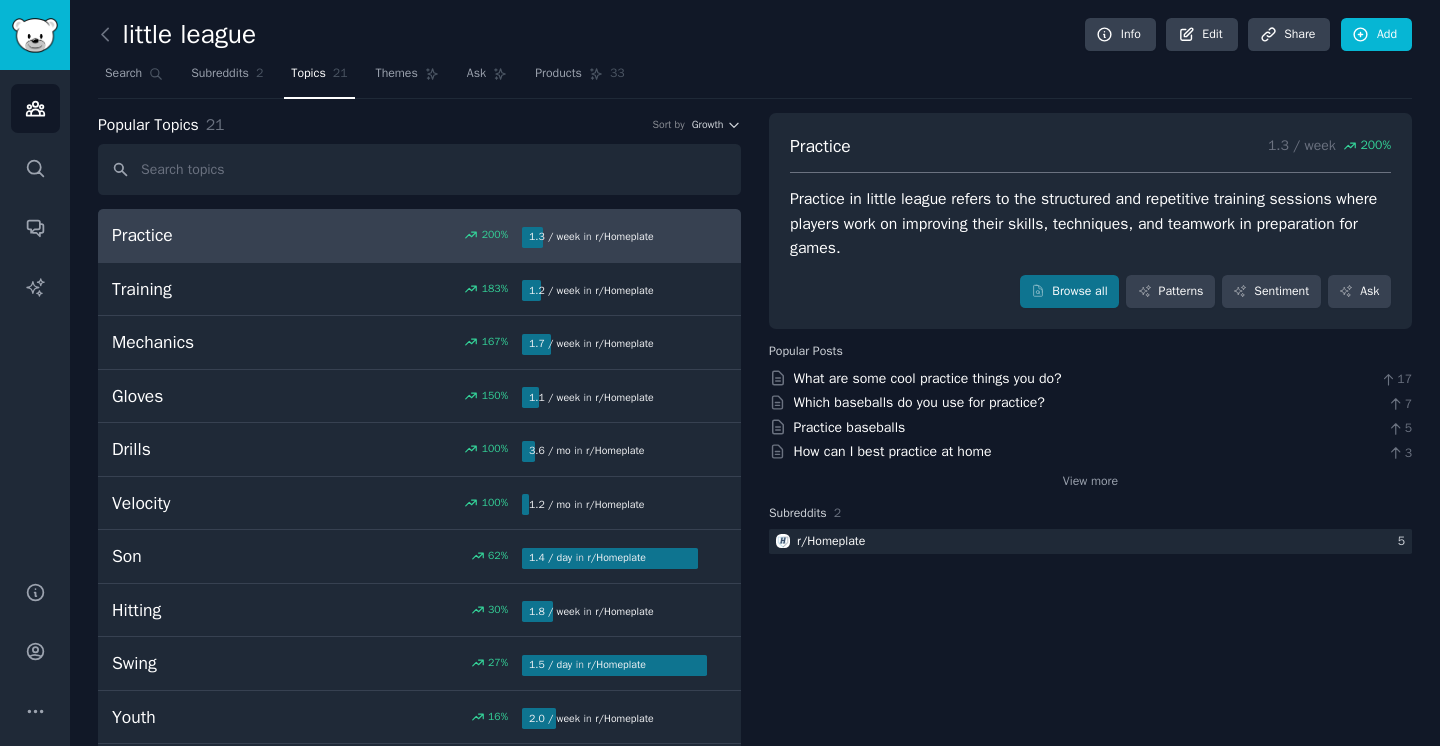 click on "Mechanics [NUMBER] % [NUMBER] / week  in    r/ Homeplate" at bounding box center [419, 343] 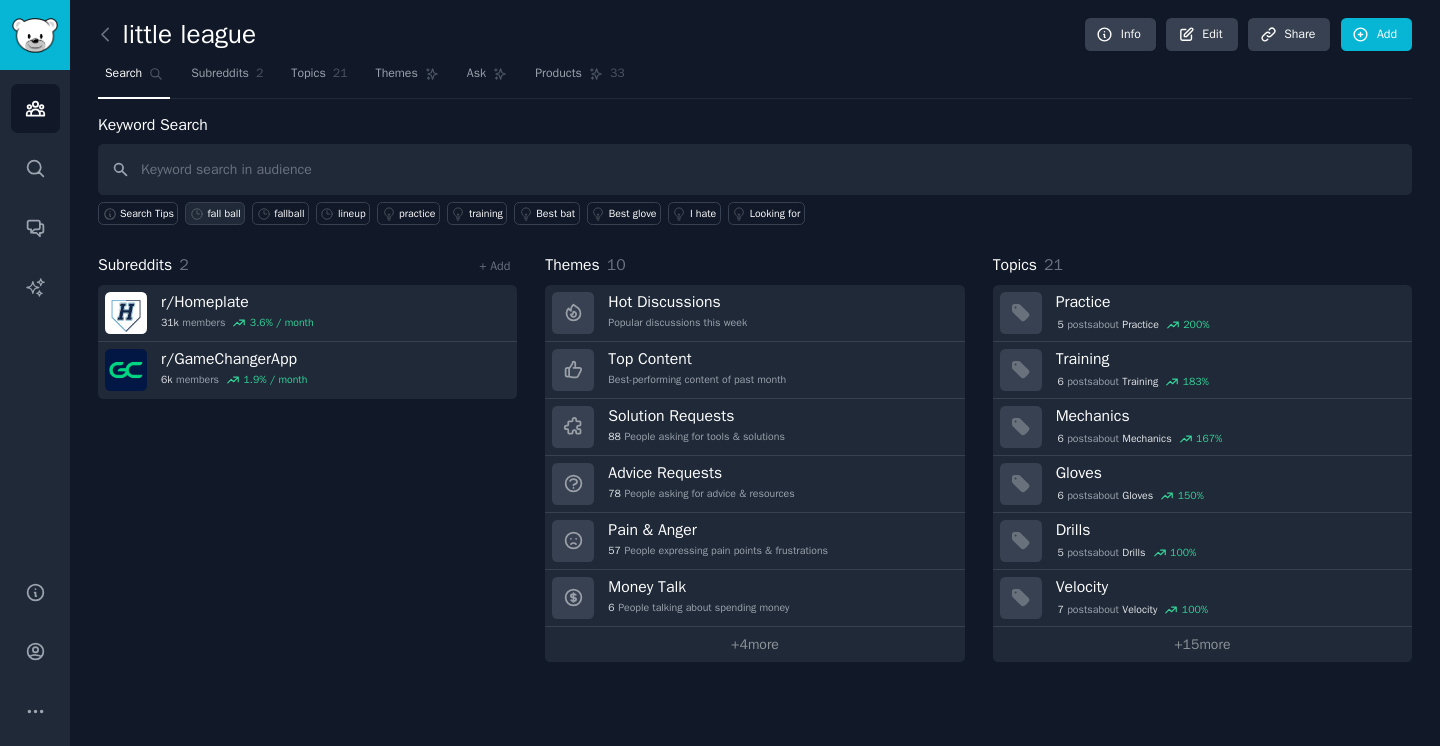 click on "fall ball" at bounding box center (223, 214) 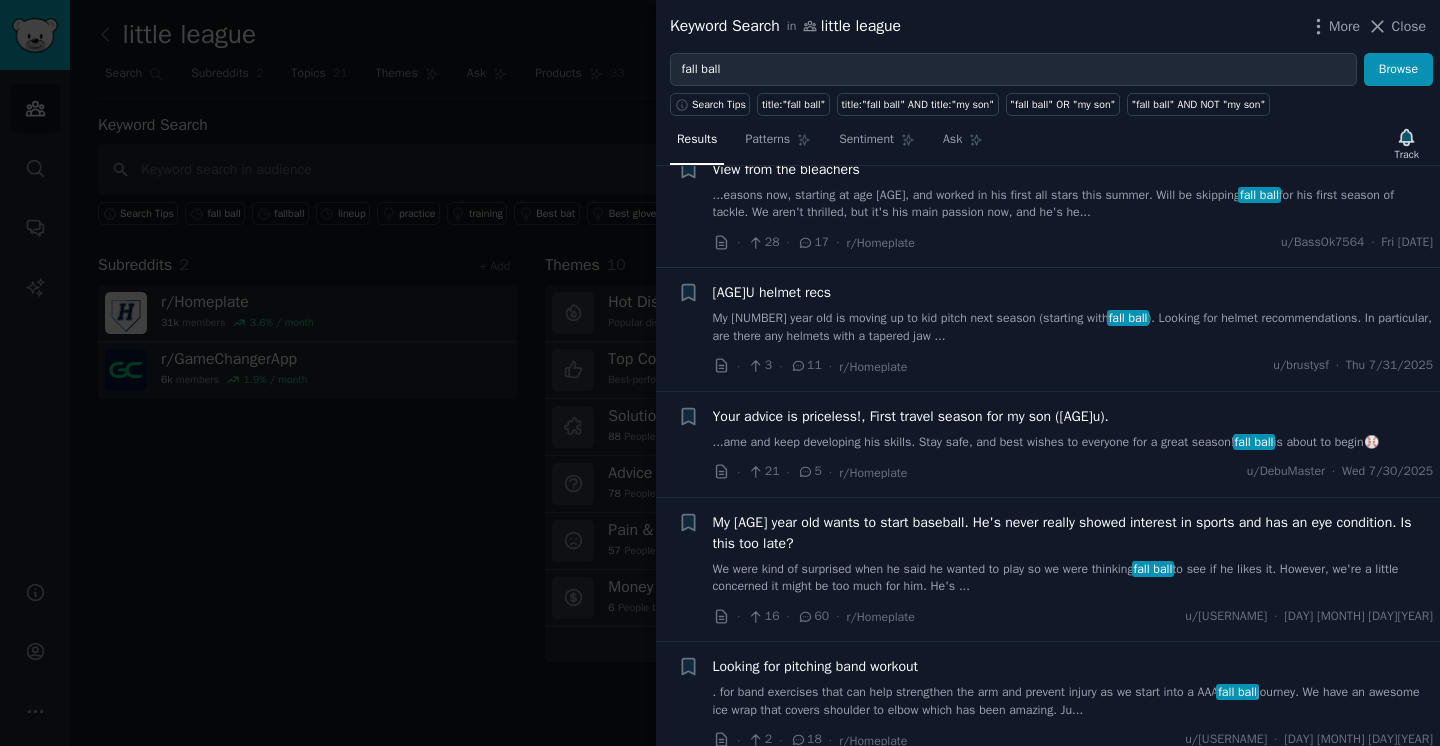 scroll, scrollTop: 0, scrollLeft: 0, axis: both 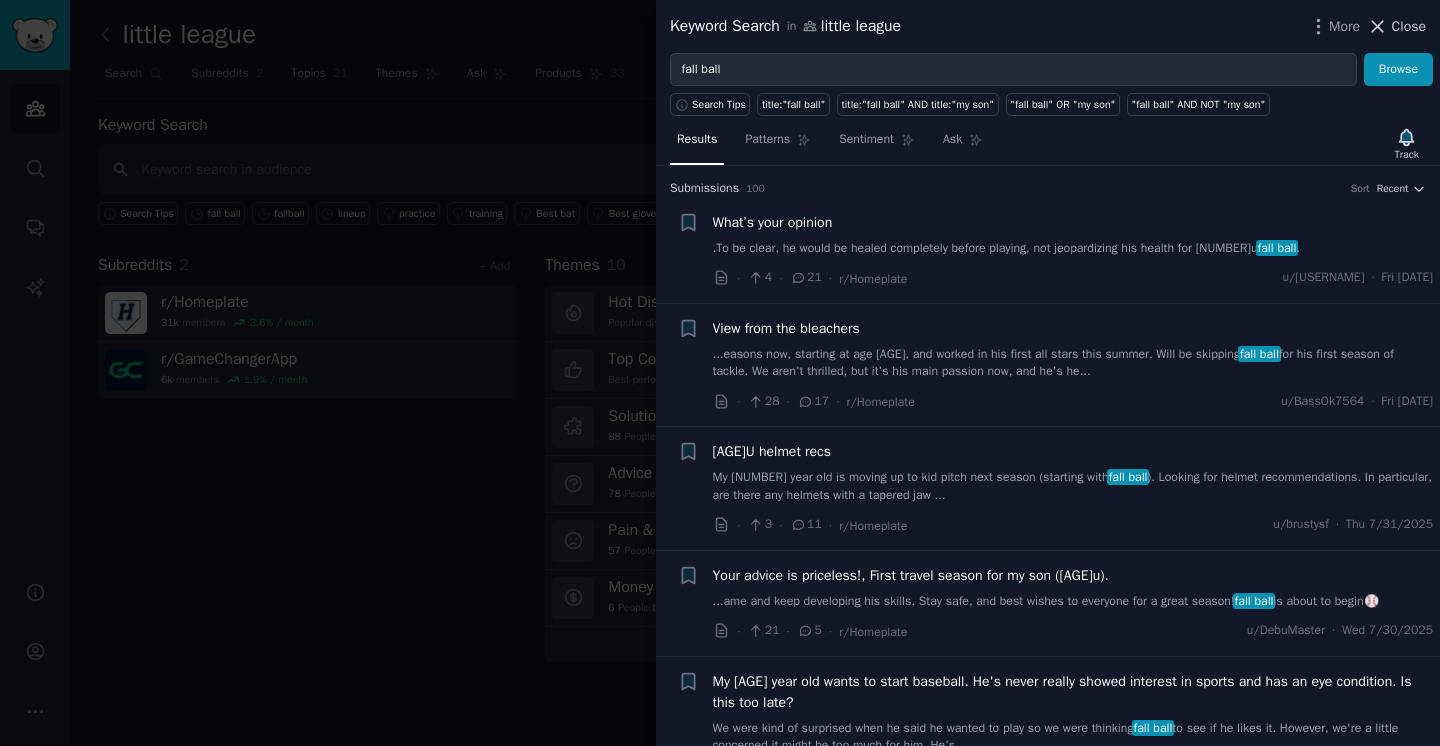 click on "Close" at bounding box center [1409, 26] 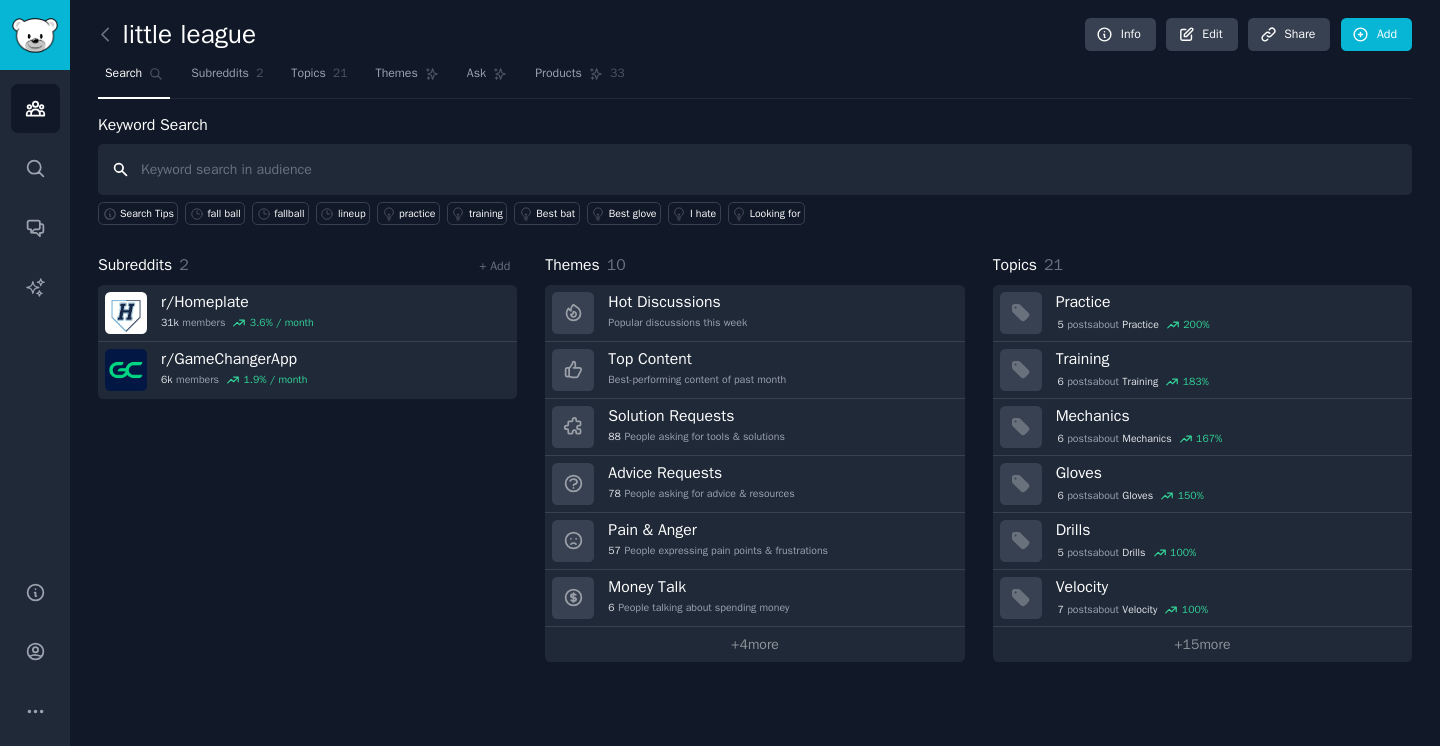 click at bounding box center [755, 169] 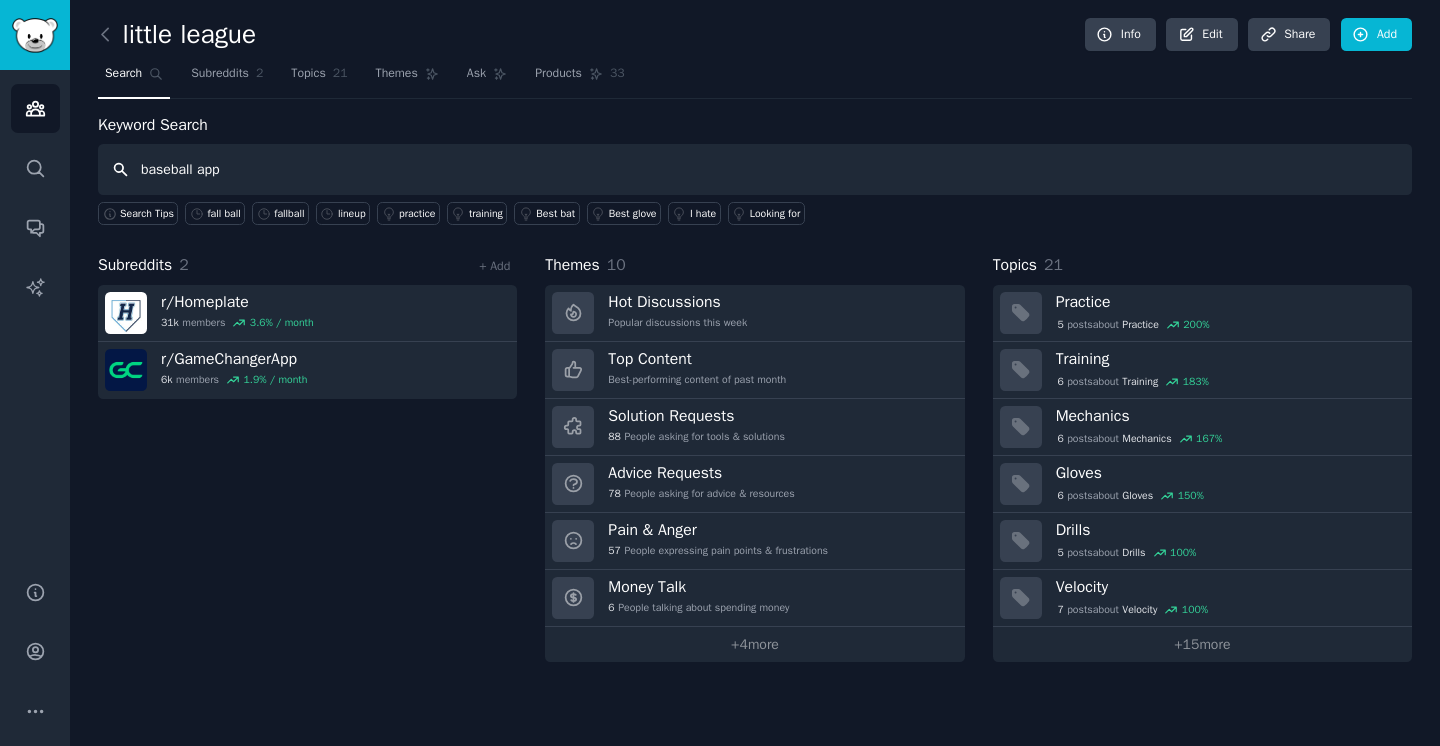 type on "baseball app" 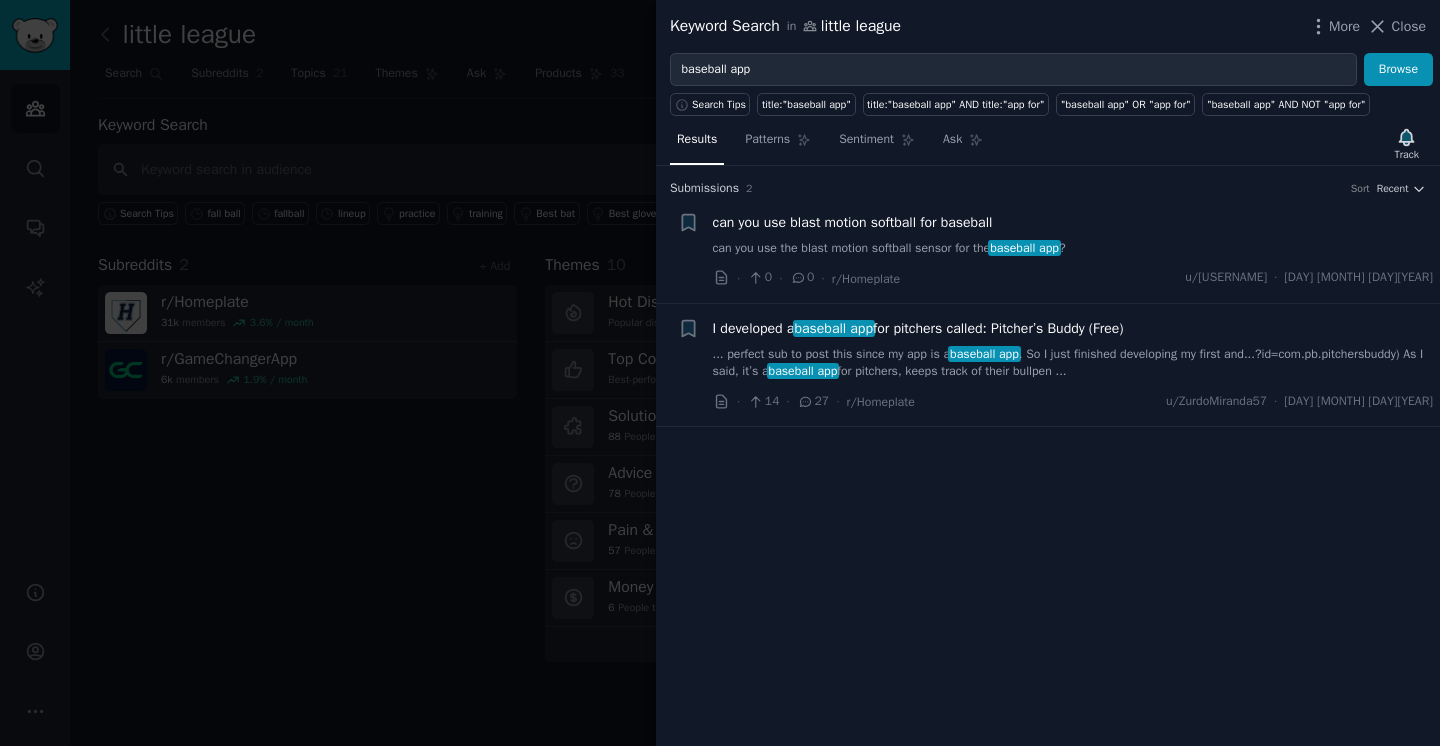 click on "I developed a baseball app for pitchers called: Pitcher’s Buddy (Free)" at bounding box center [918, 328] 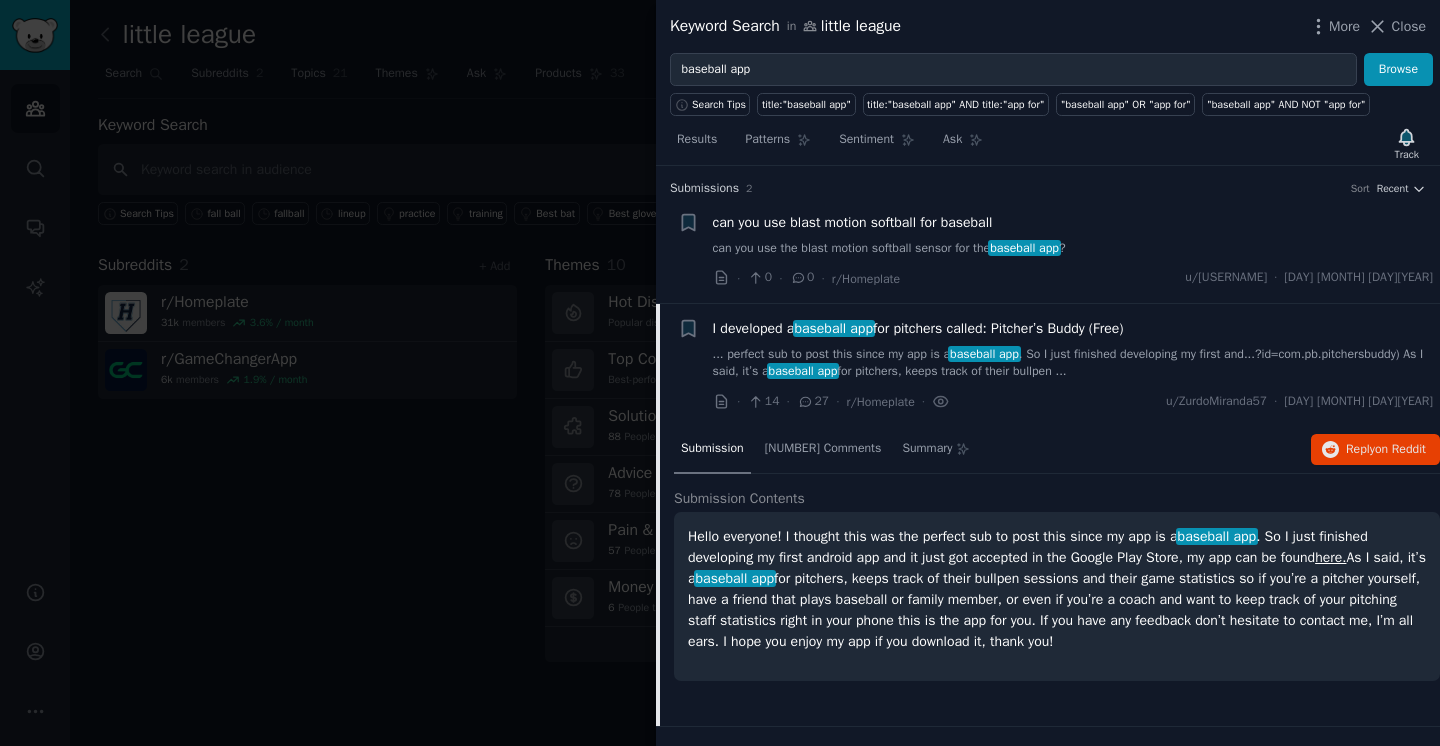 scroll, scrollTop: 11, scrollLeft: 0, axis: vertical 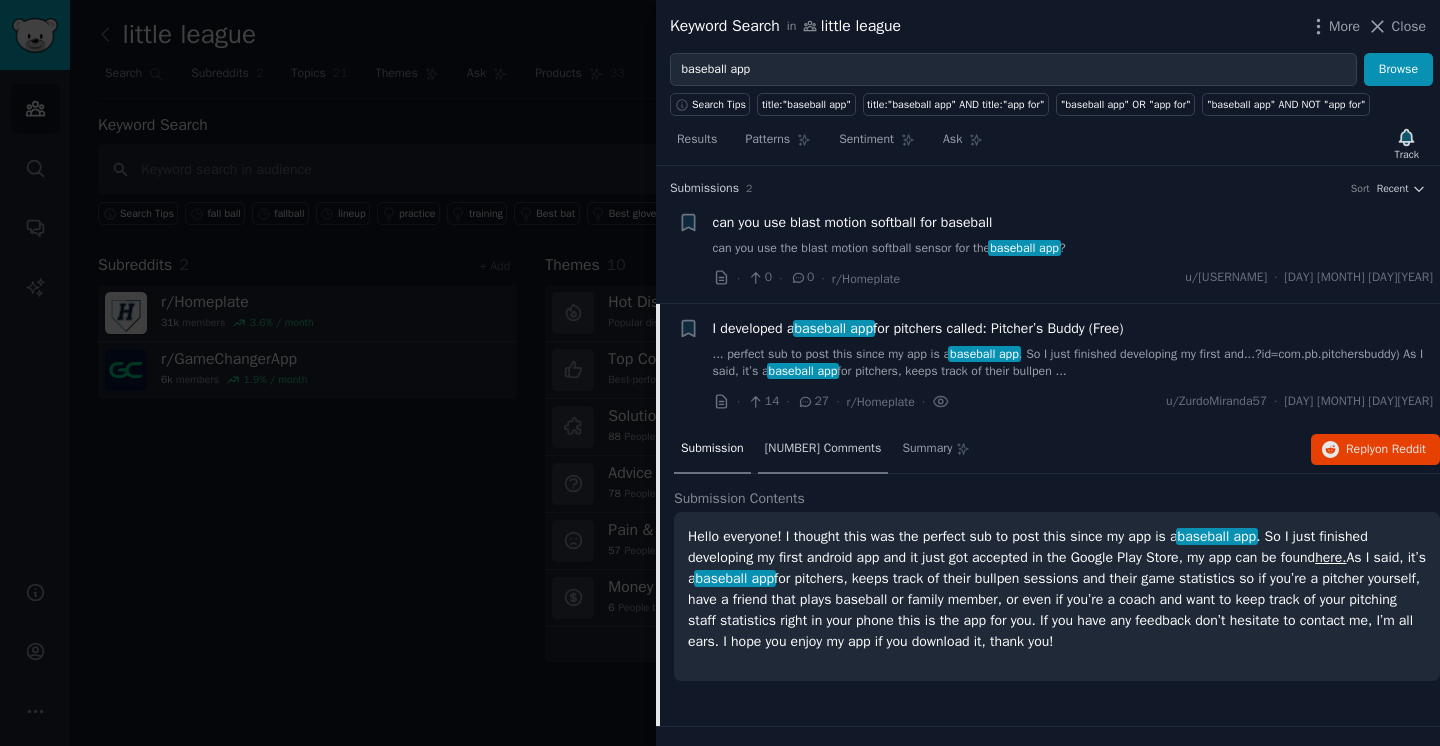 click on "[NUMBER] Comments" at bounding box center (823, 449) 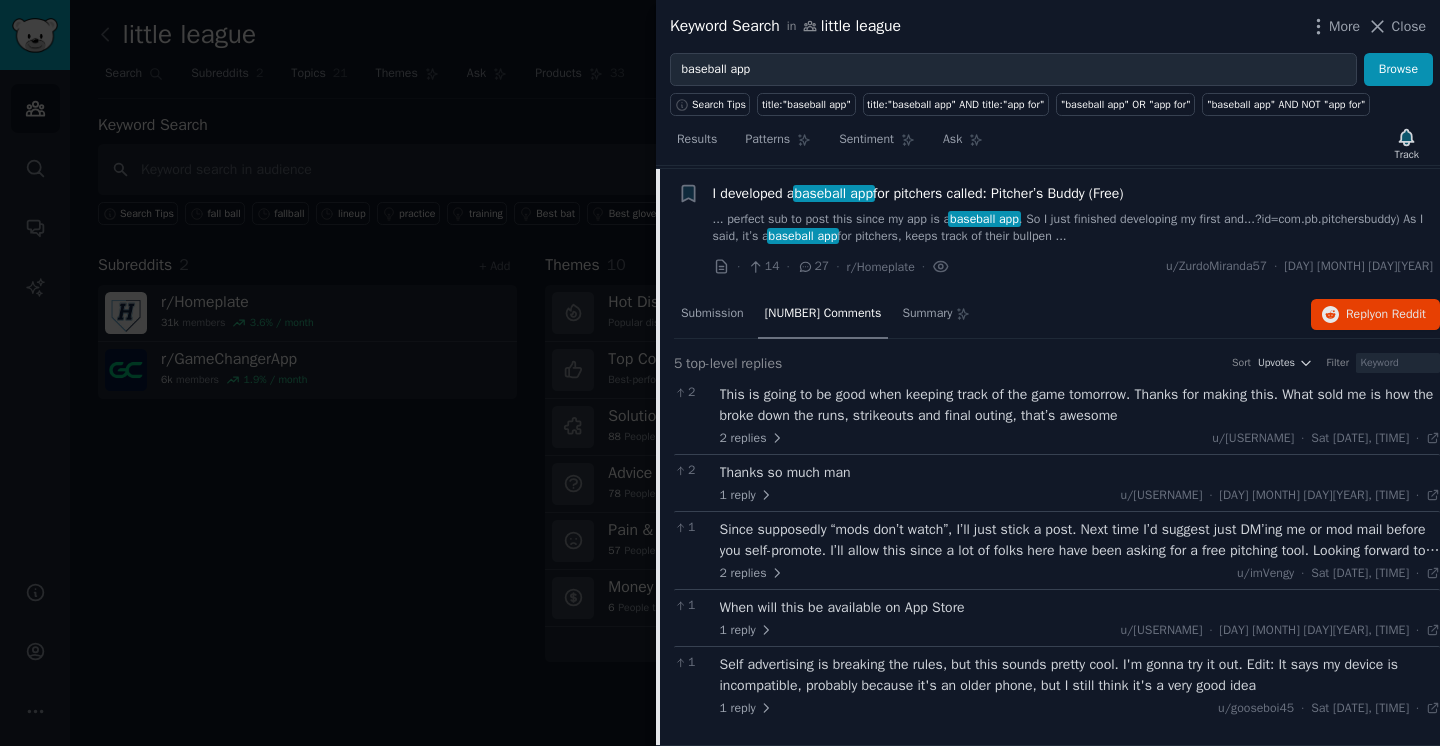 scroll, scrollTop: 165, scrollLeft: 0, axis: vertical 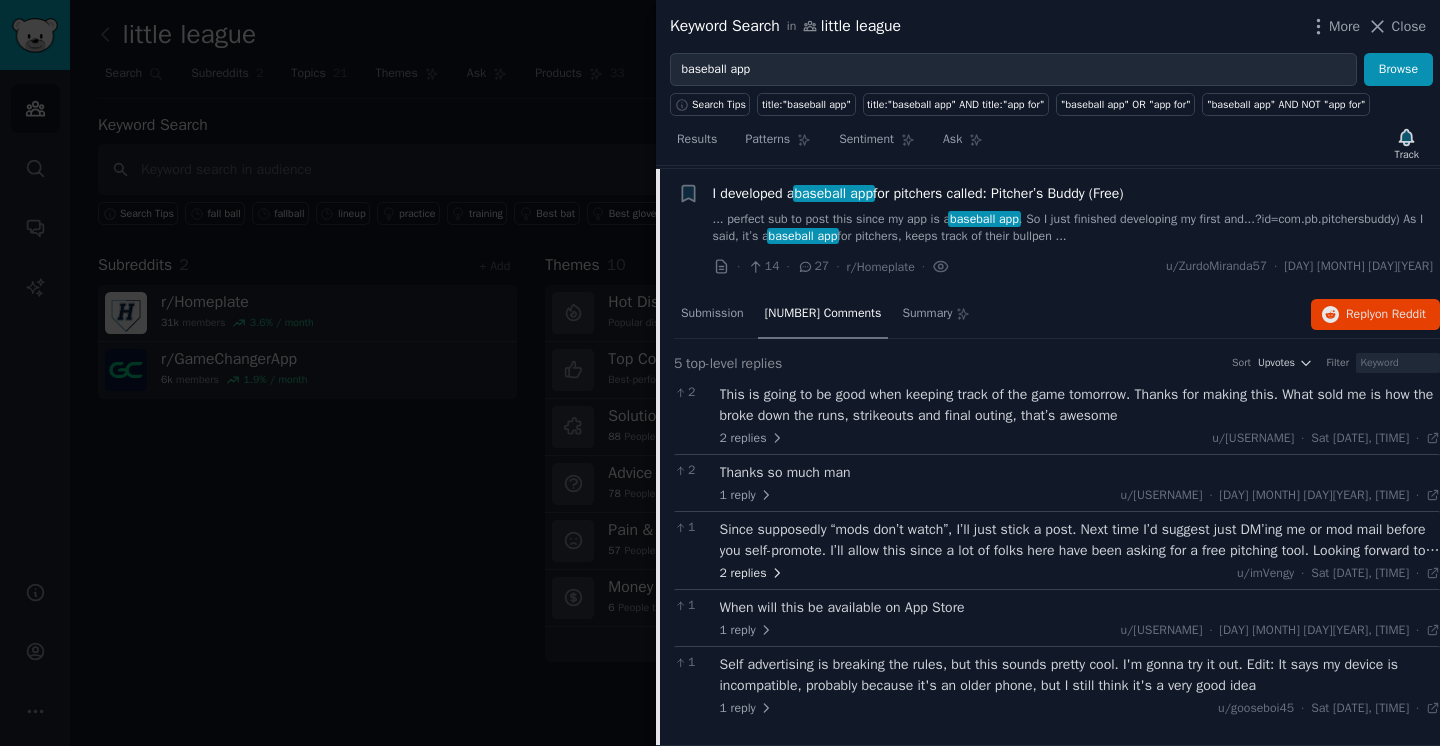 click on "[NUMBER]   replies" at bounding box center [752, 574] 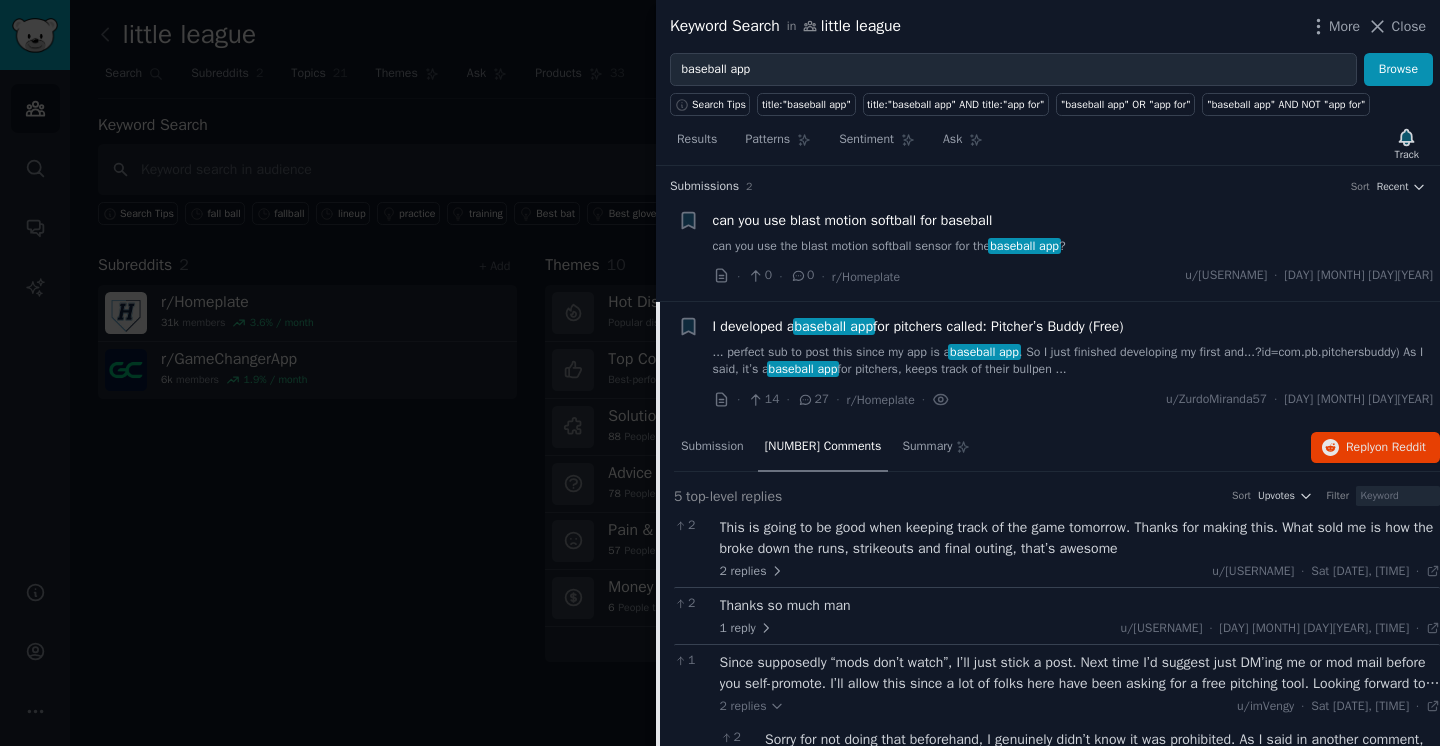 scroll, scrollTop: 0, scrollLeft: 0, axis: both 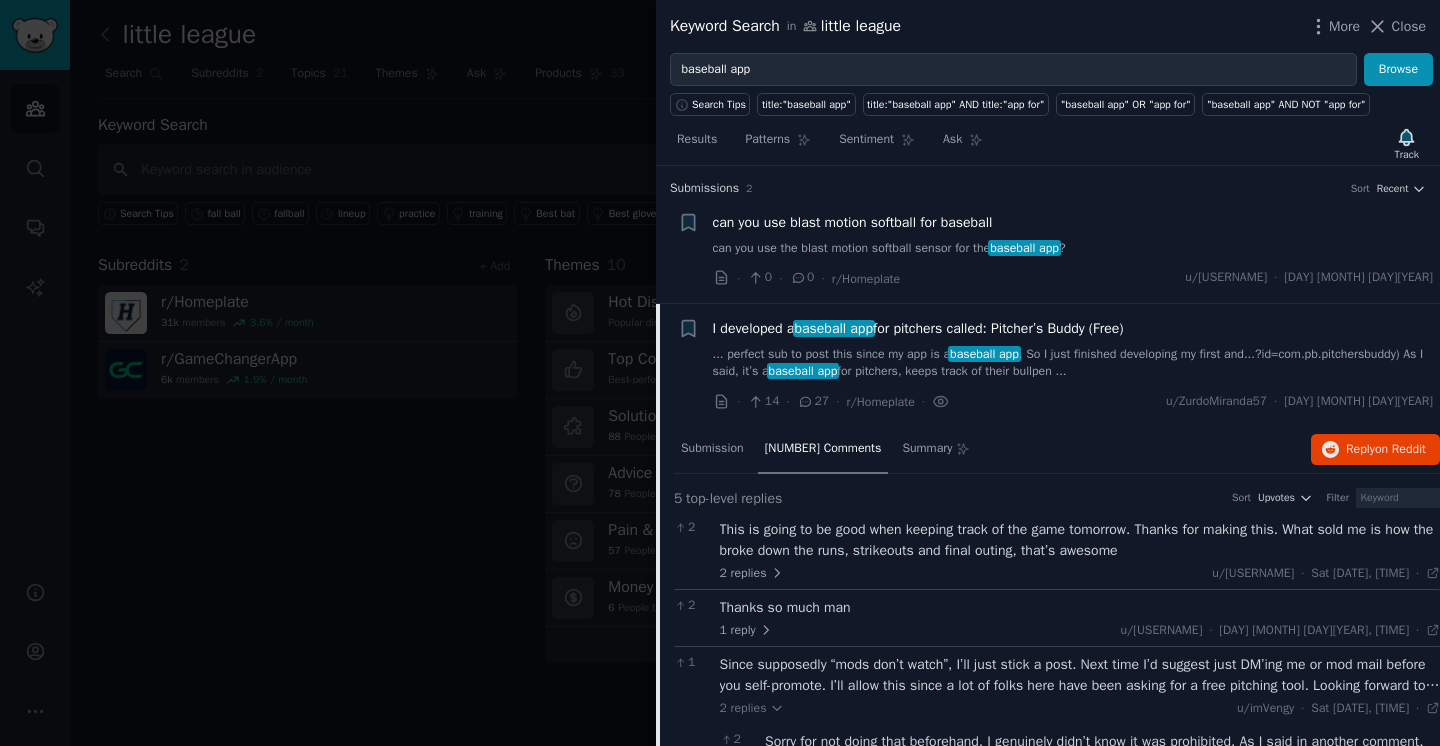 click on "I developed a baseball app for pitchers called: Pitcher’s Buddy (Free)" at bounding box center [918, 328] 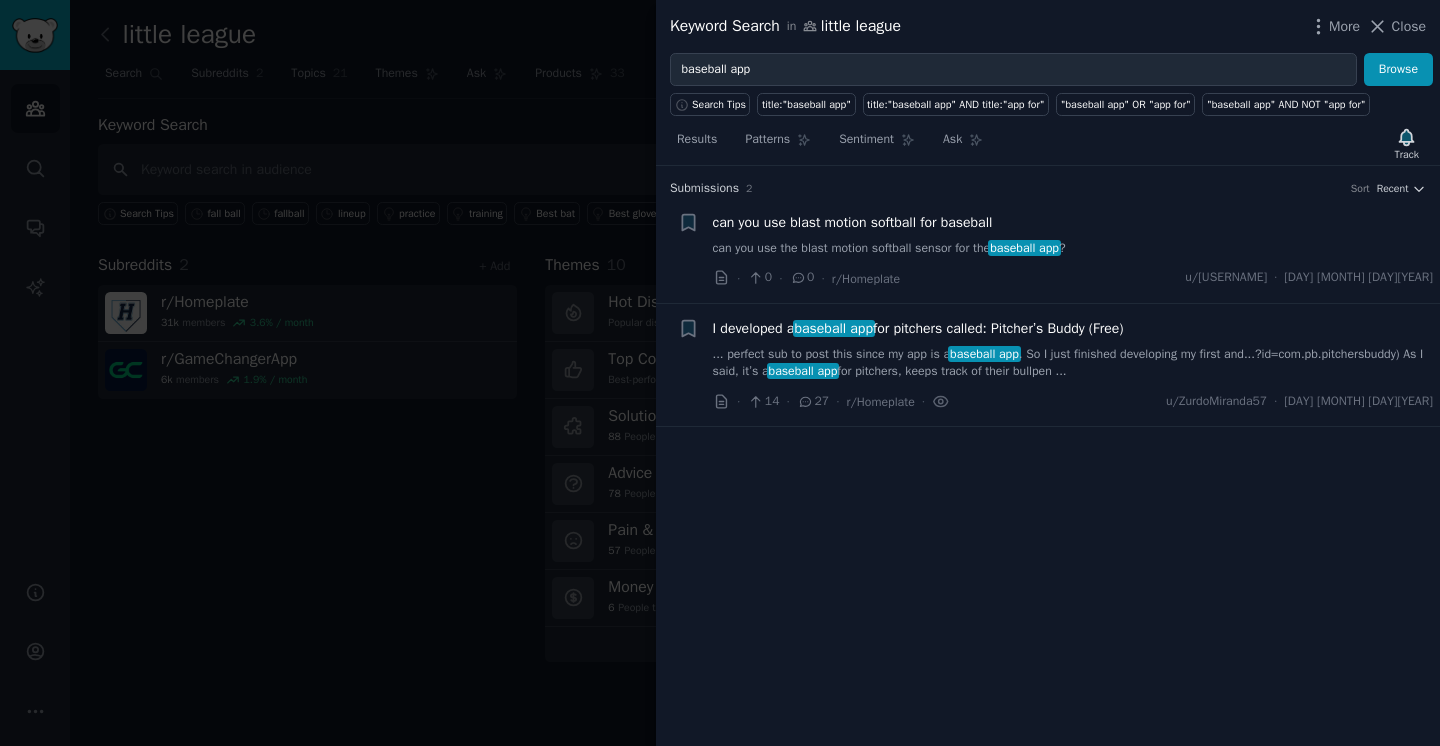 click on "I developed a baseball app for pitchers called: Pitcher’s Buddy (Free)" at bounding box center (918, 328) 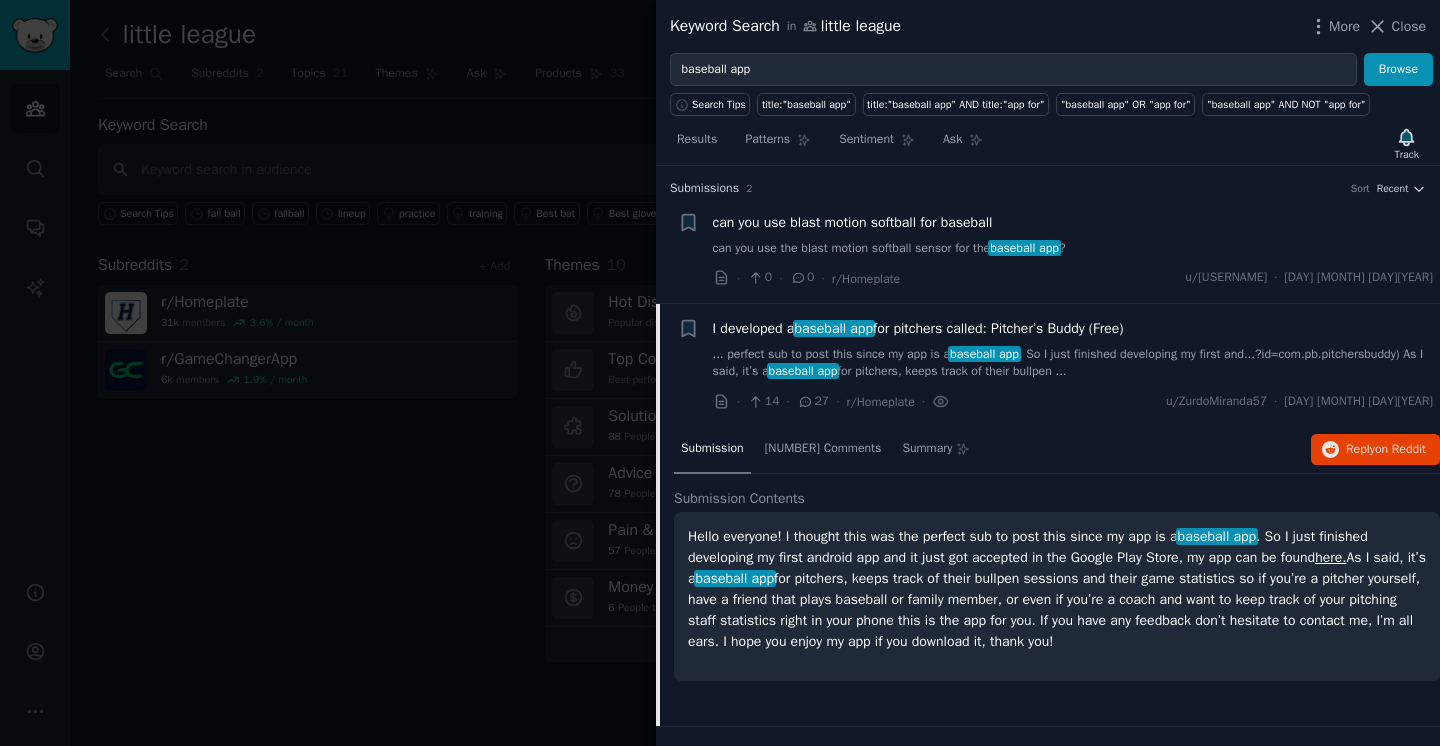 scroll, scrollTop: 2, scrollLeft: 0, axis: vertical 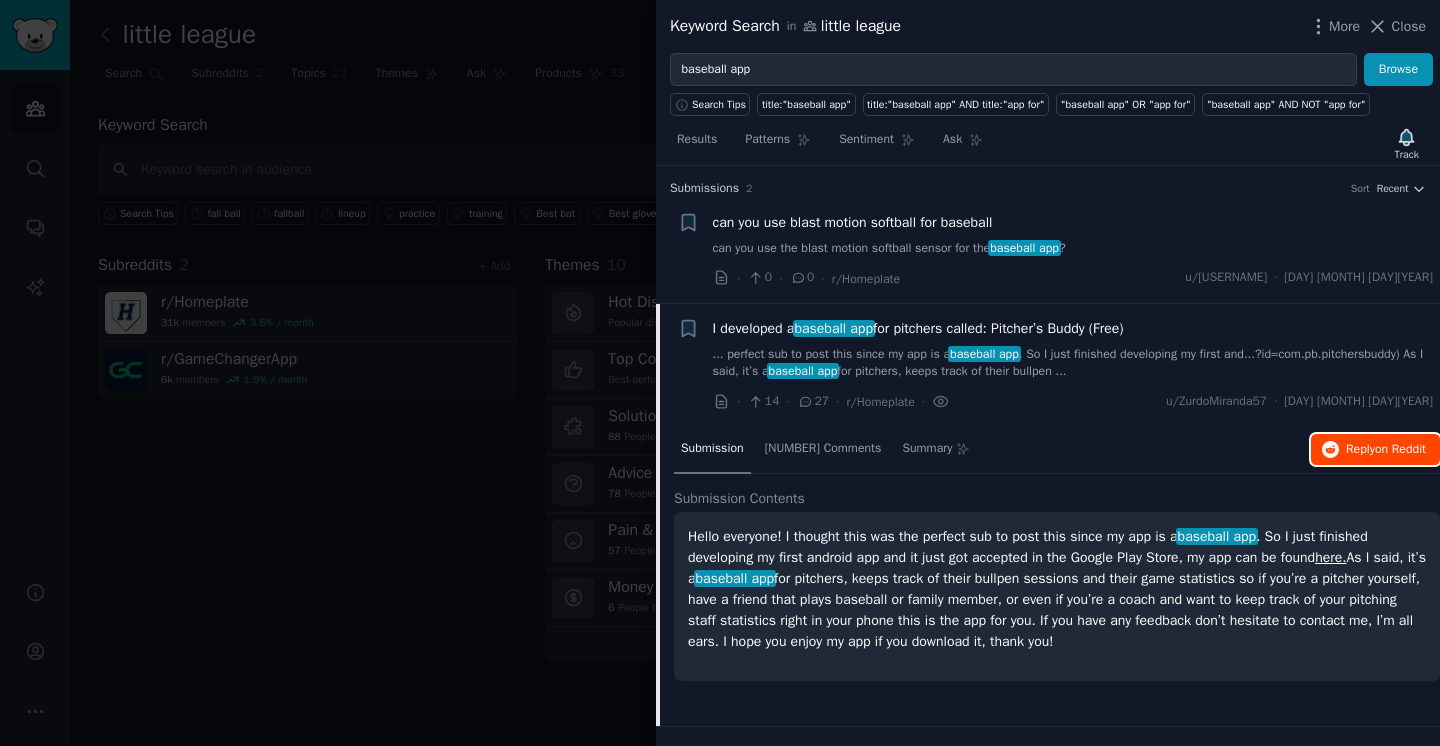 click on "on Reddit" at bounding box center (1400, 449) 